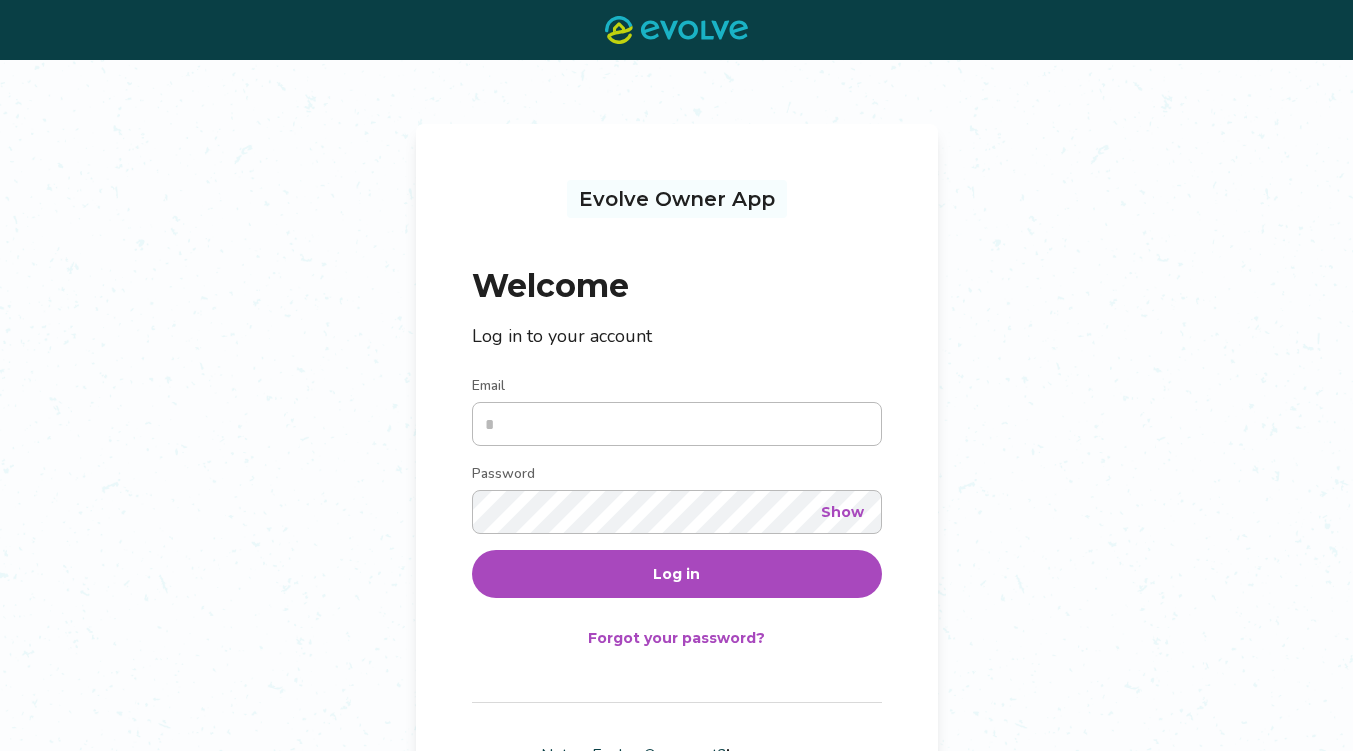 scroll, scrollTop: 0, scrollLeft: 0, axis: both 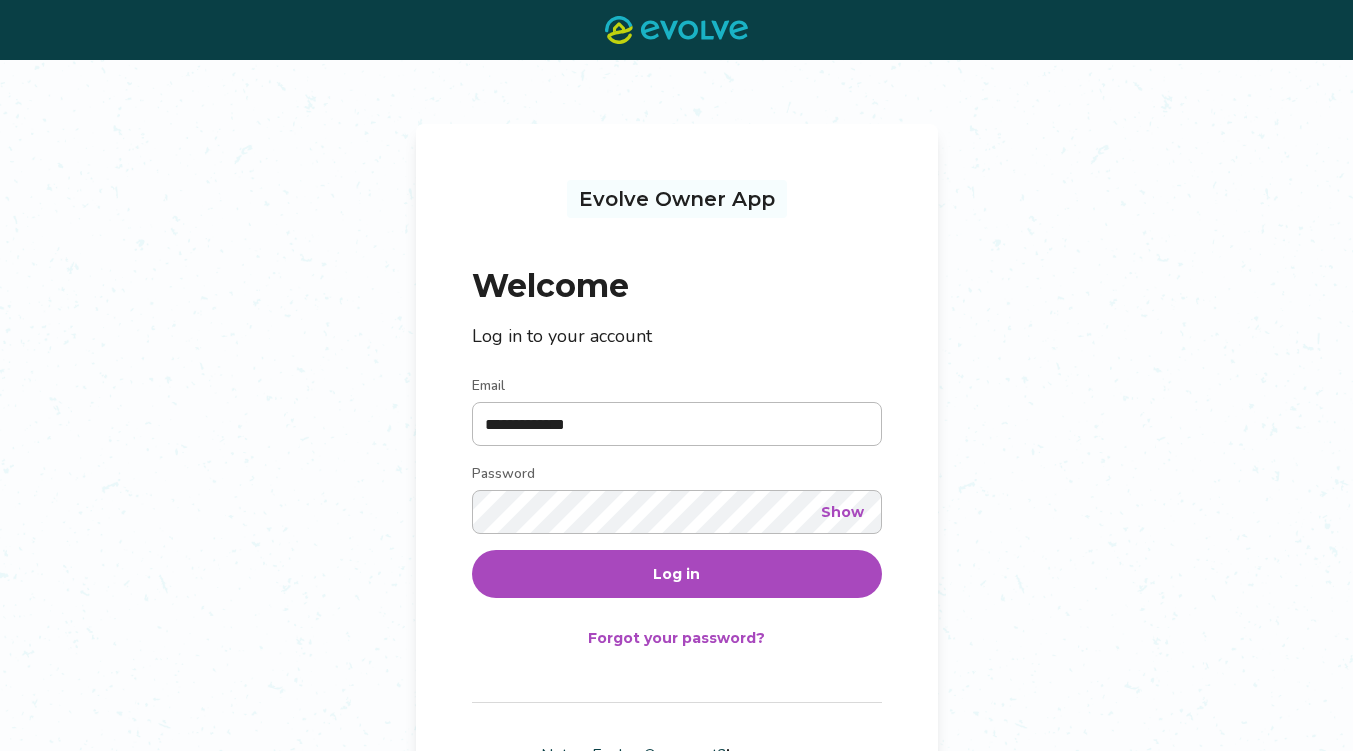 type on "**********" 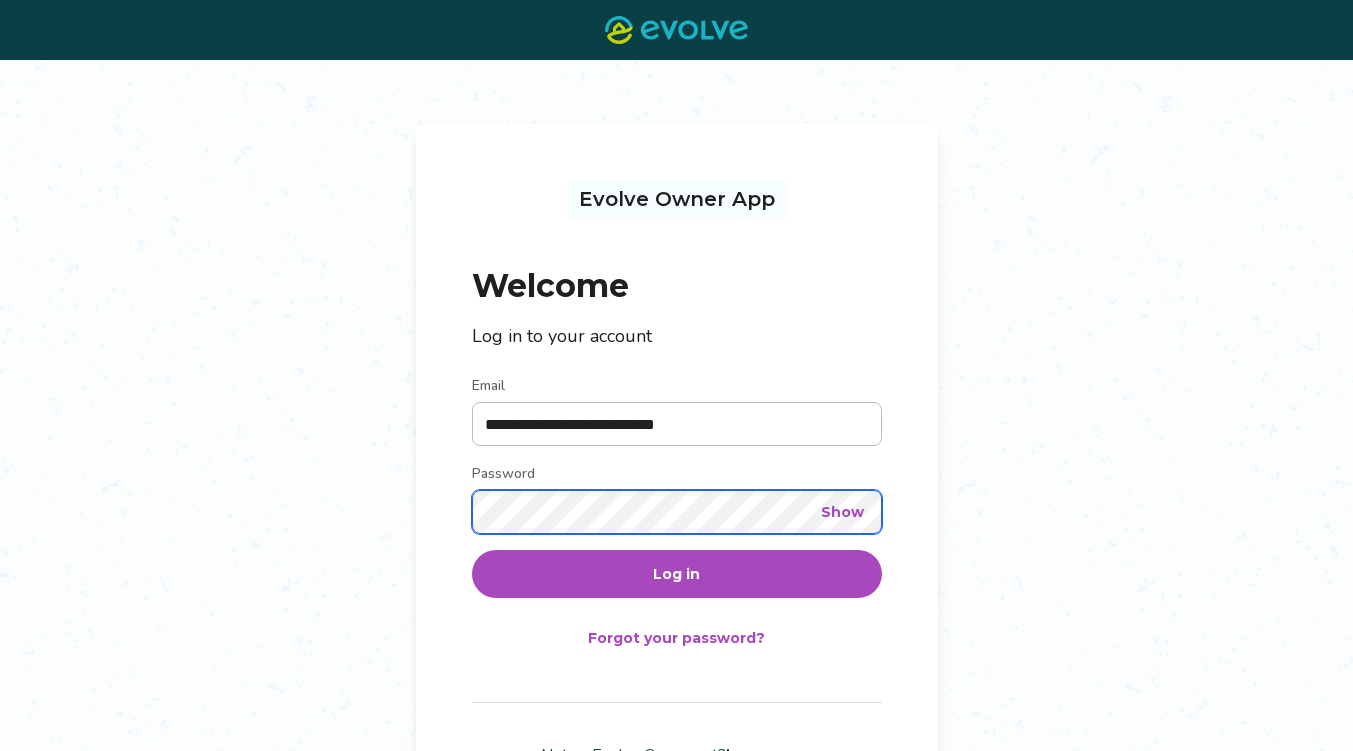 click on "Log in" at bounding box center [677, 574] 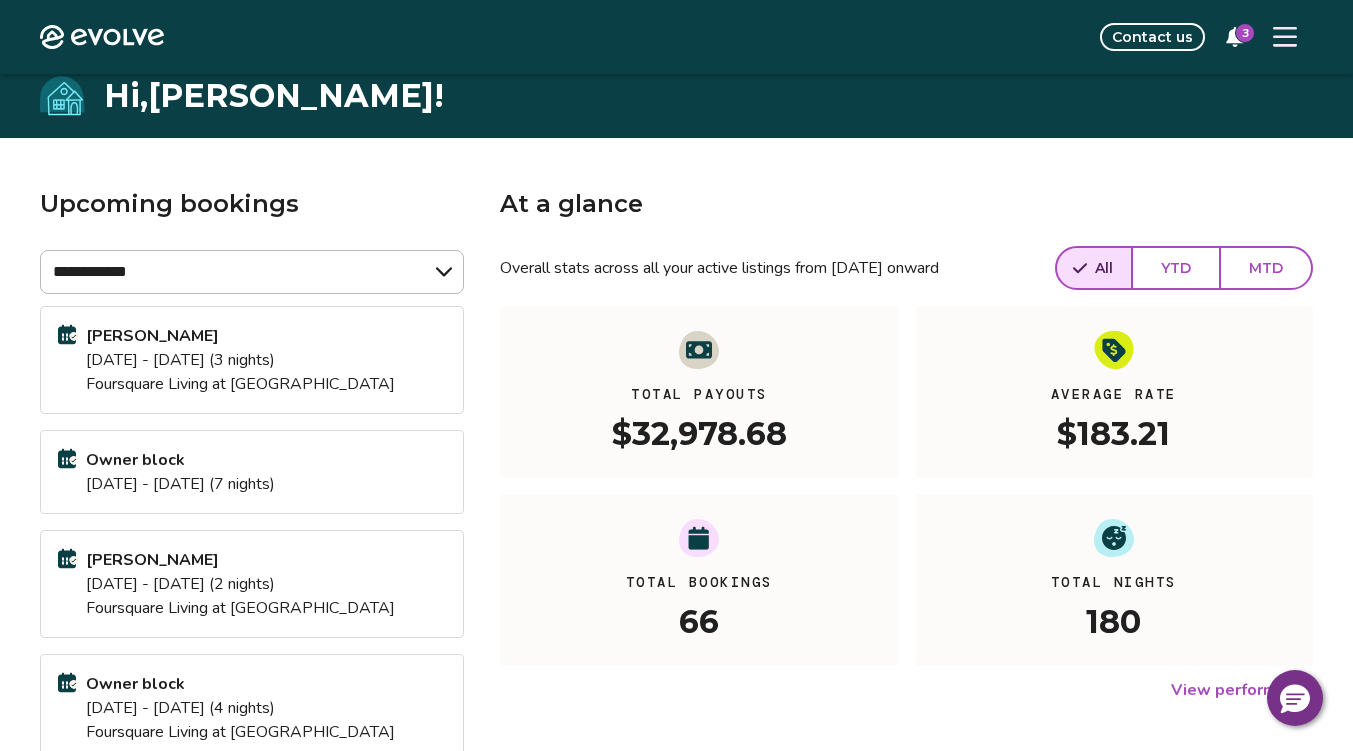 scroll, scrollTop: 300, scrollLeft: 0, axis: vertical 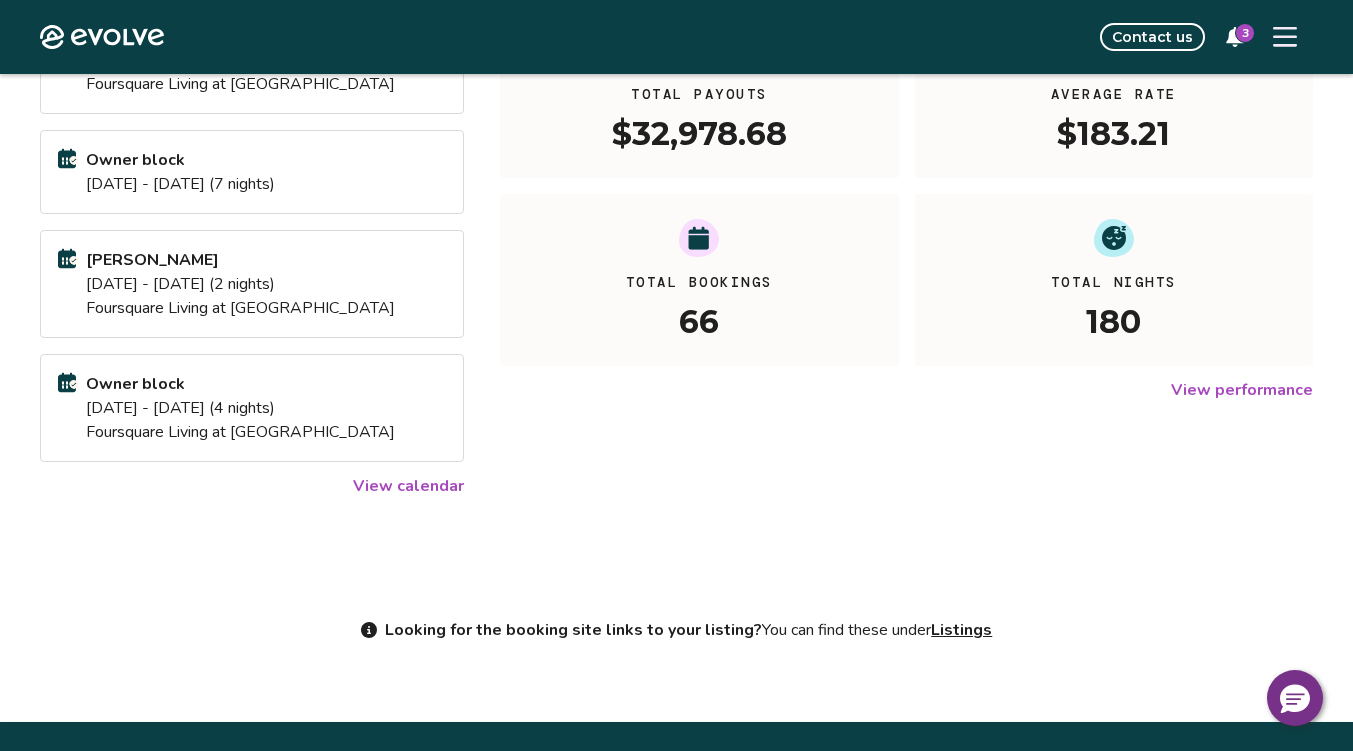click on "View calendar" at bounding box center [408, 486] 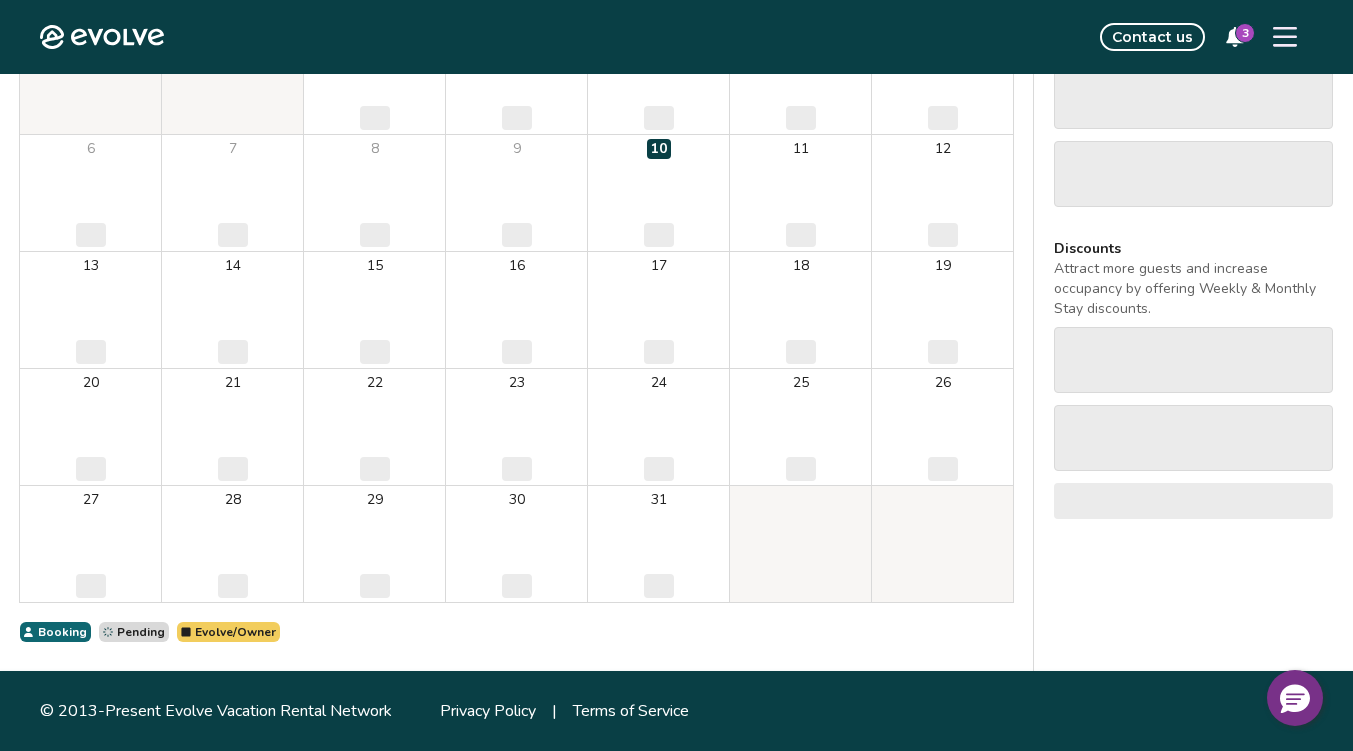 scroll, scrollTop: 0, scrollLeft: 0, axis: both 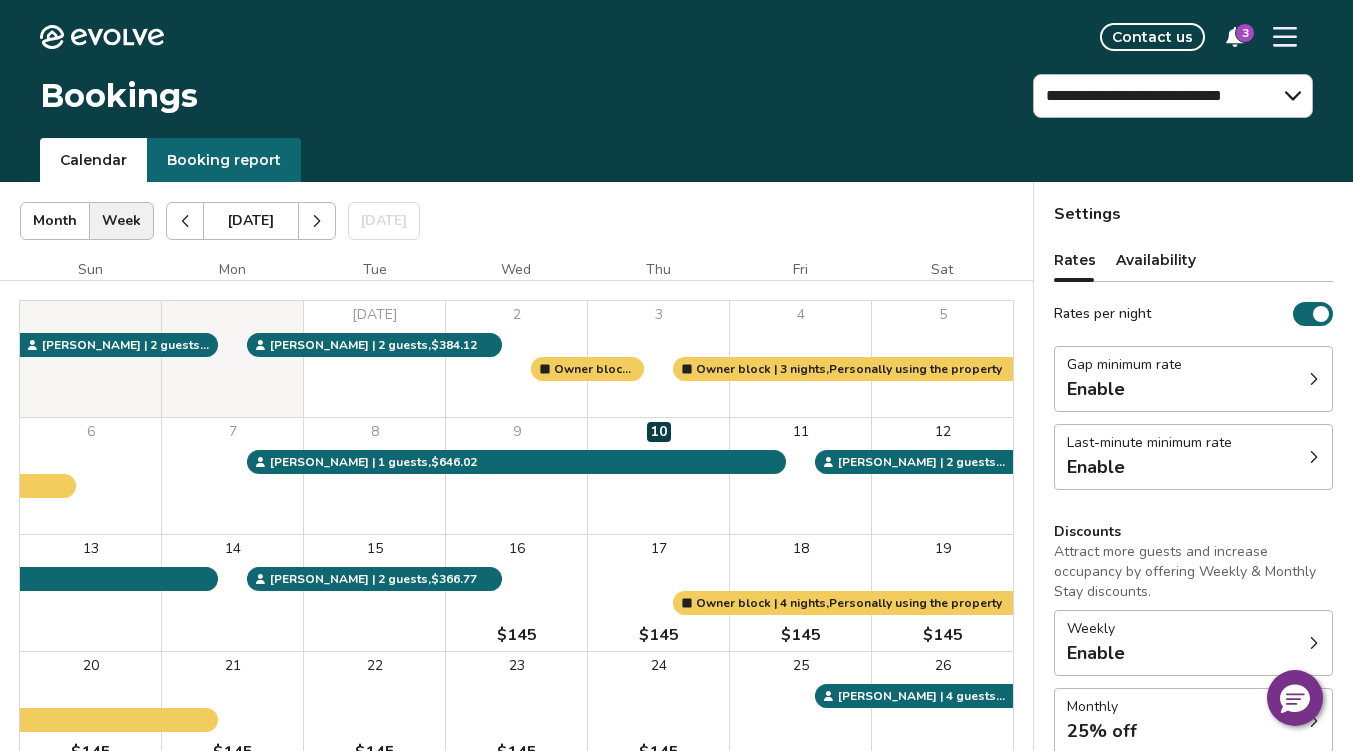click at bounding box center [317, 221] 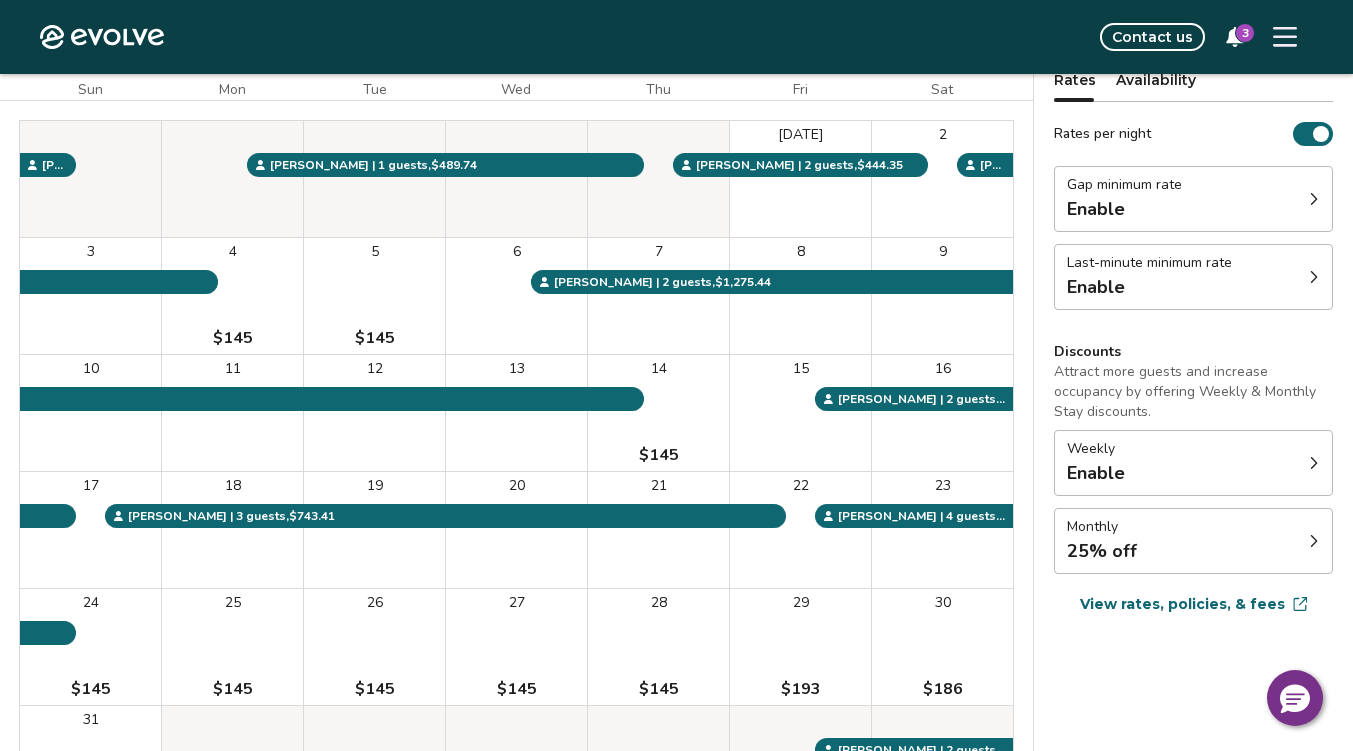 scroll, scrollTop: 0, scrollLeft: 0, axis: both 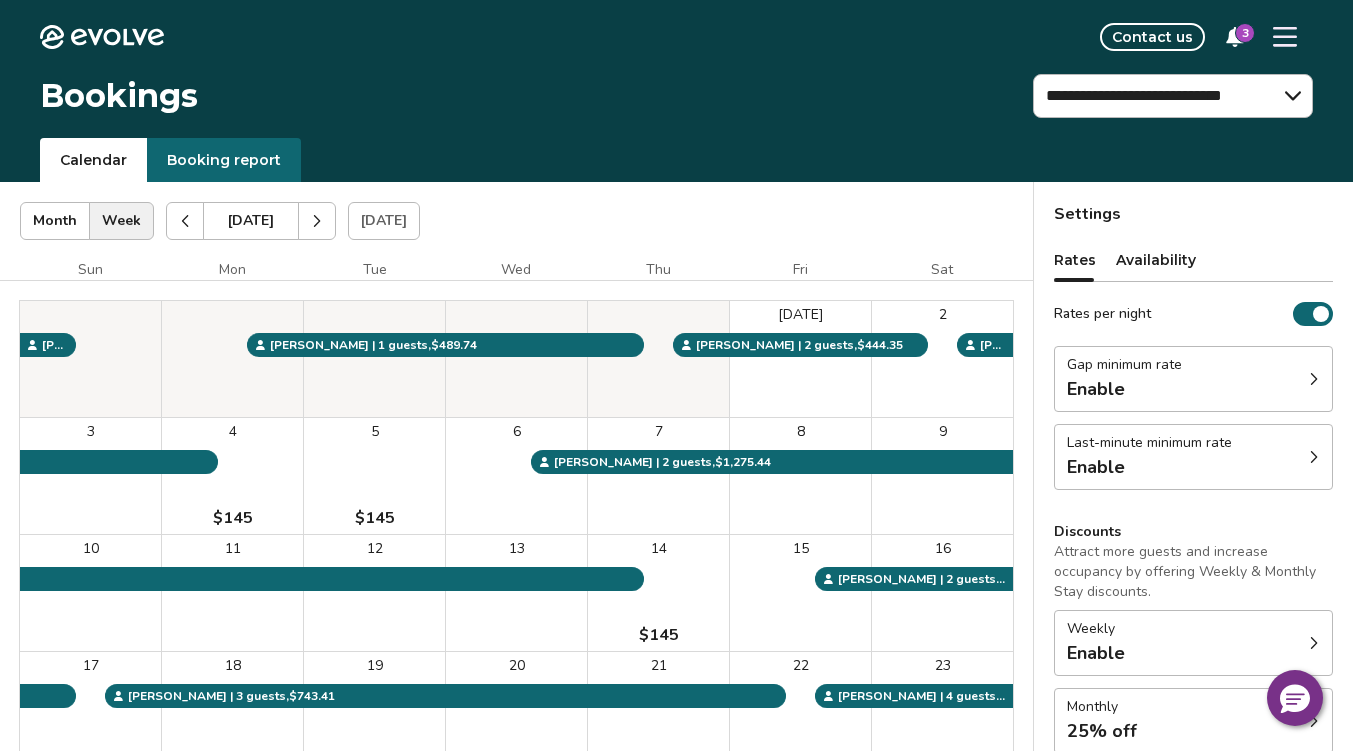 click 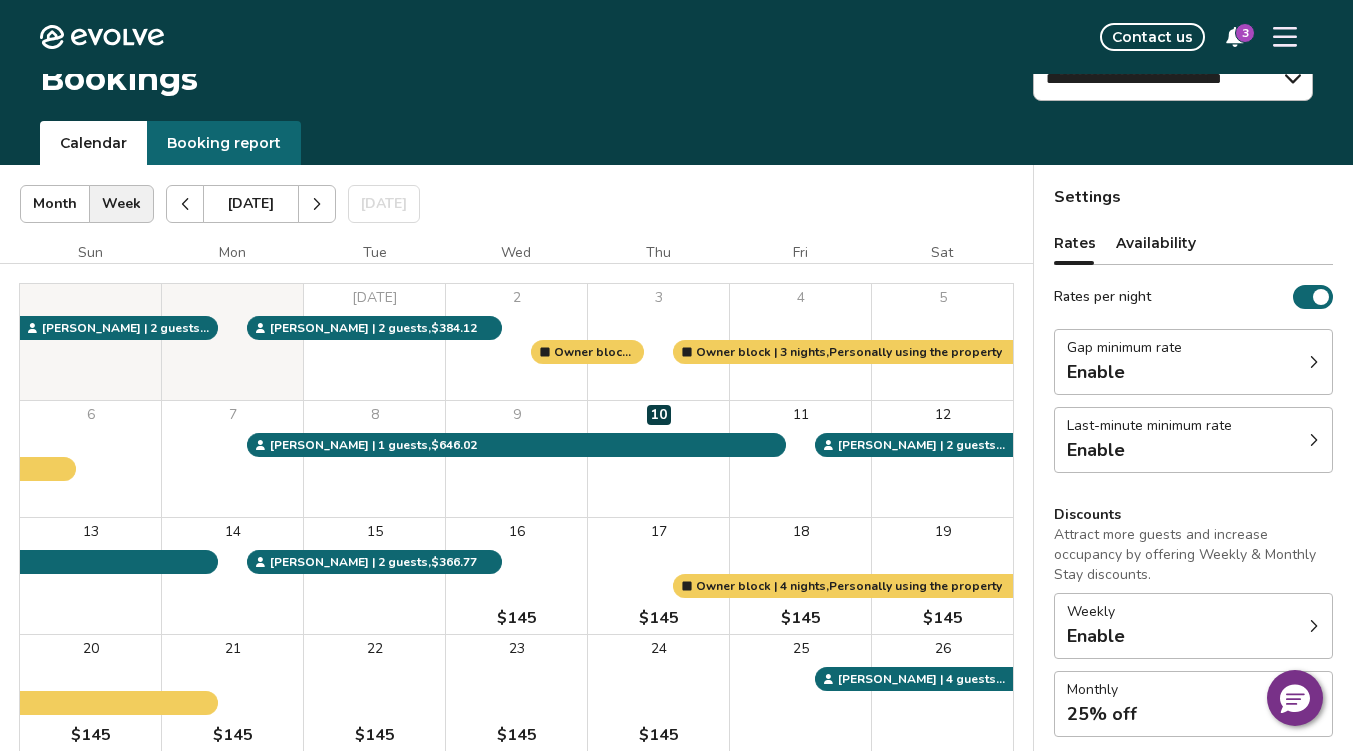 scroll, scrollTop: 0, scrollLeft: 0, axis: both 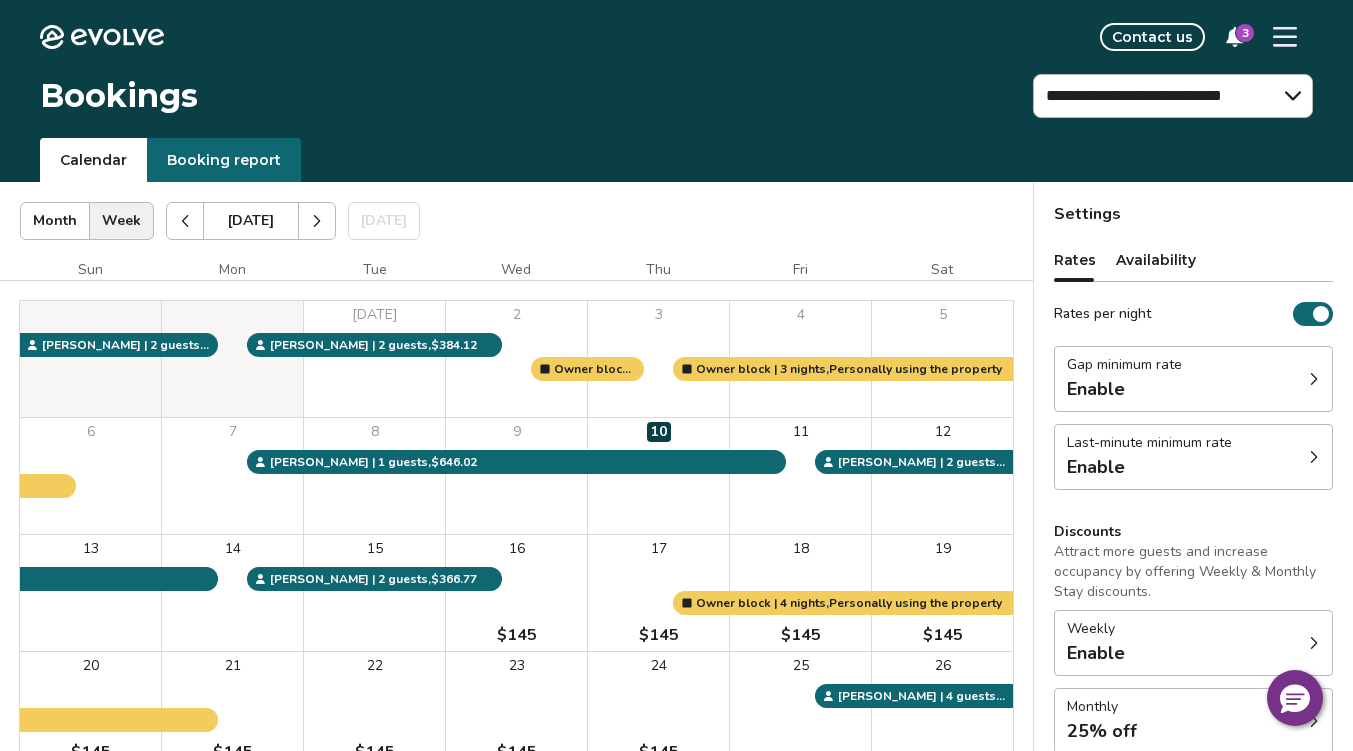 click 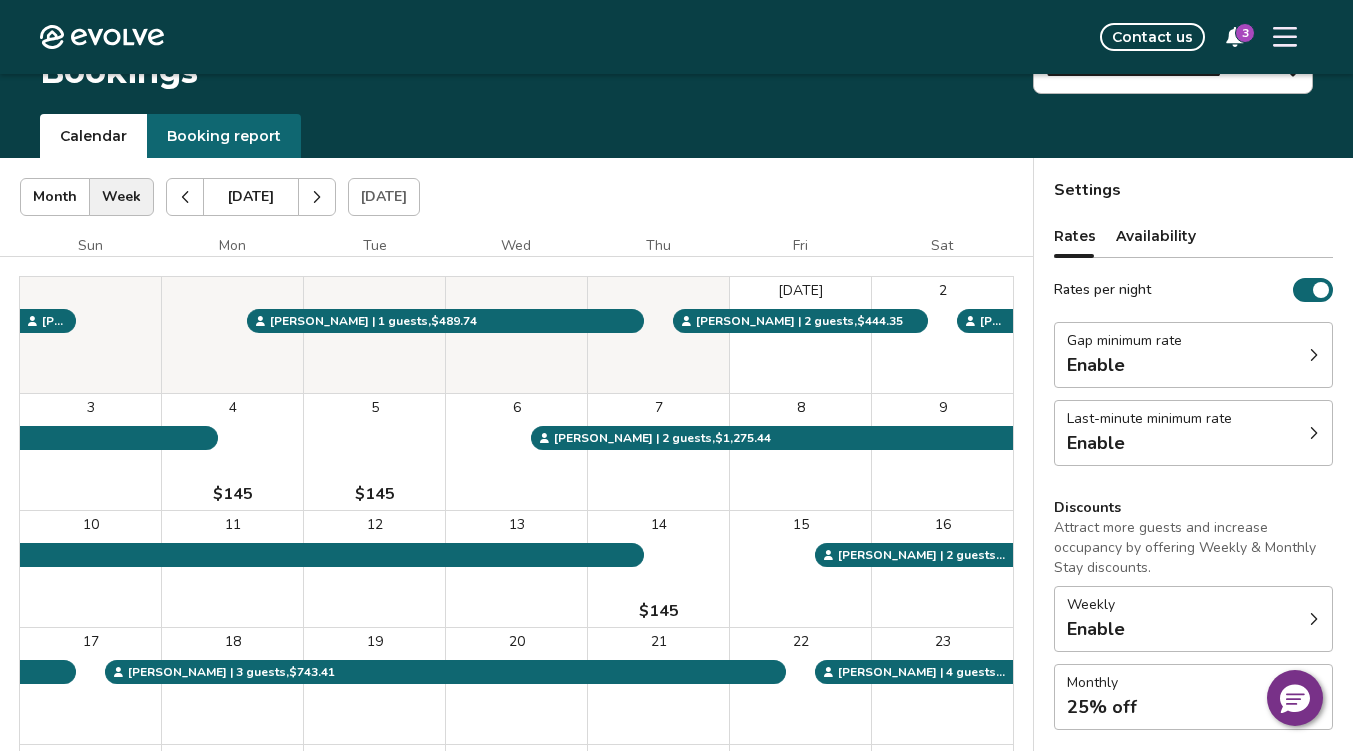 scroll, scrollTop: 24, scrollLeft: 0, axis: vertical 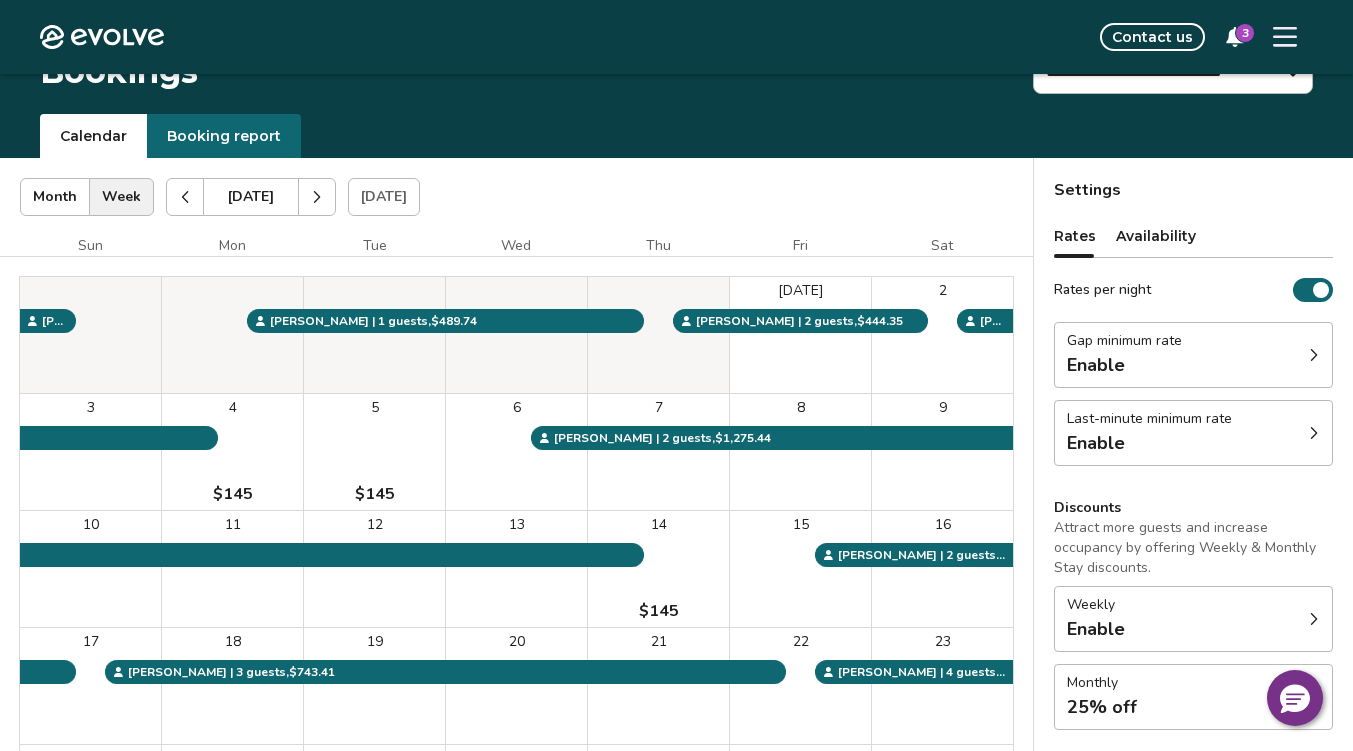 click at bounding box center (185, 197) 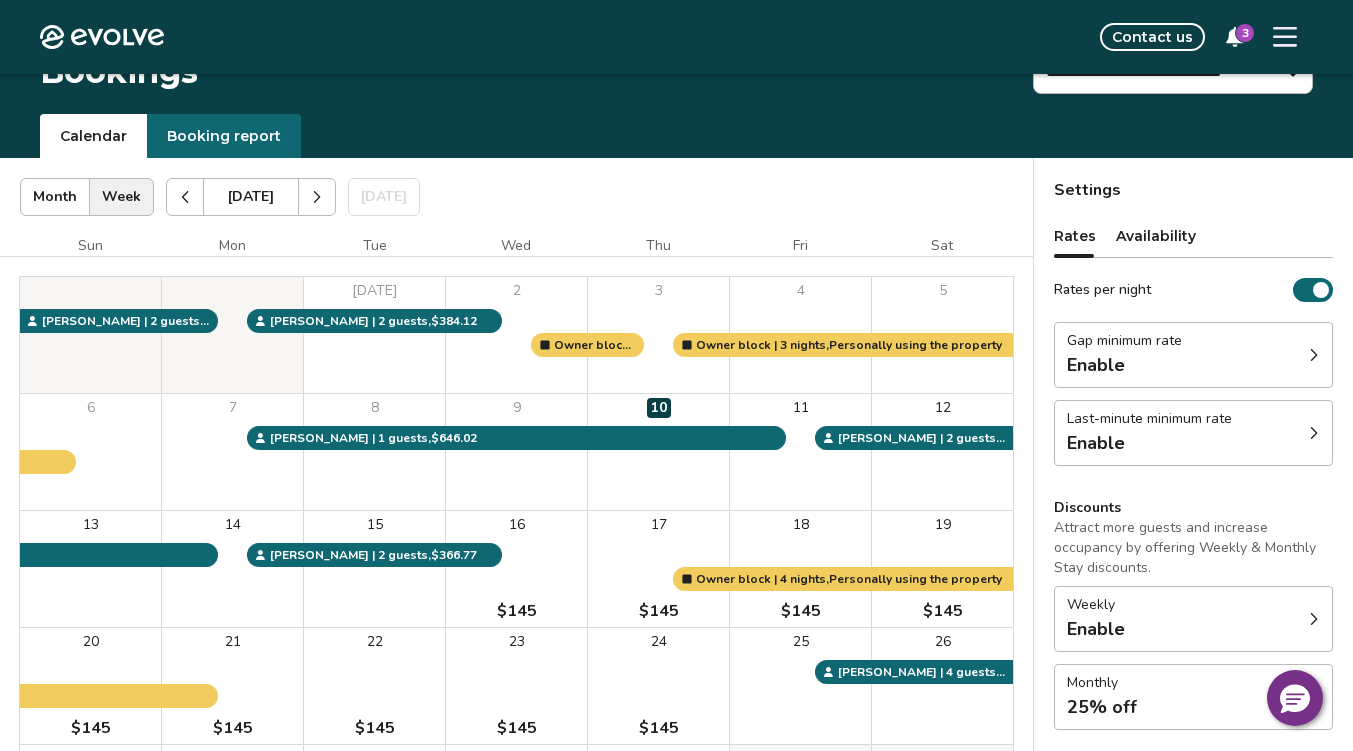 click at bounding box center [800, 569] 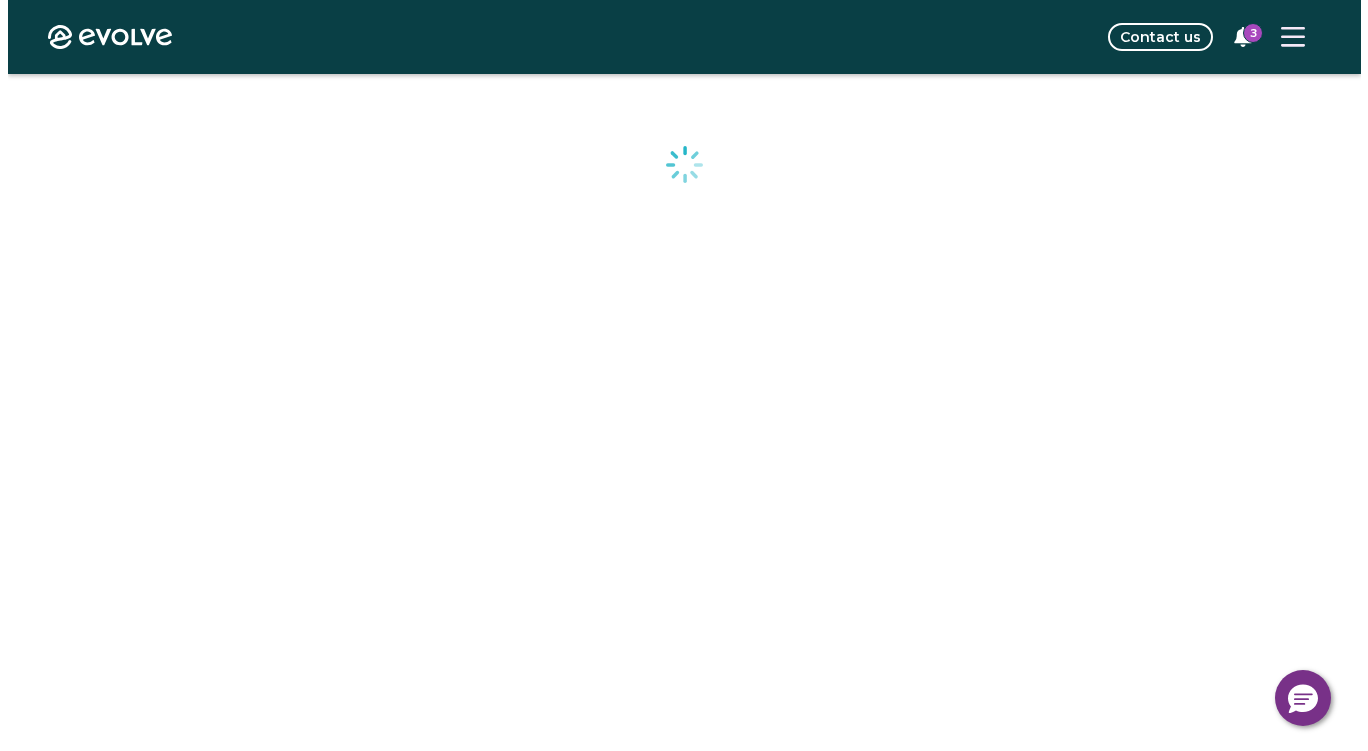 scroll, scrollTop: 0, scrollLeft: 0, axis: both 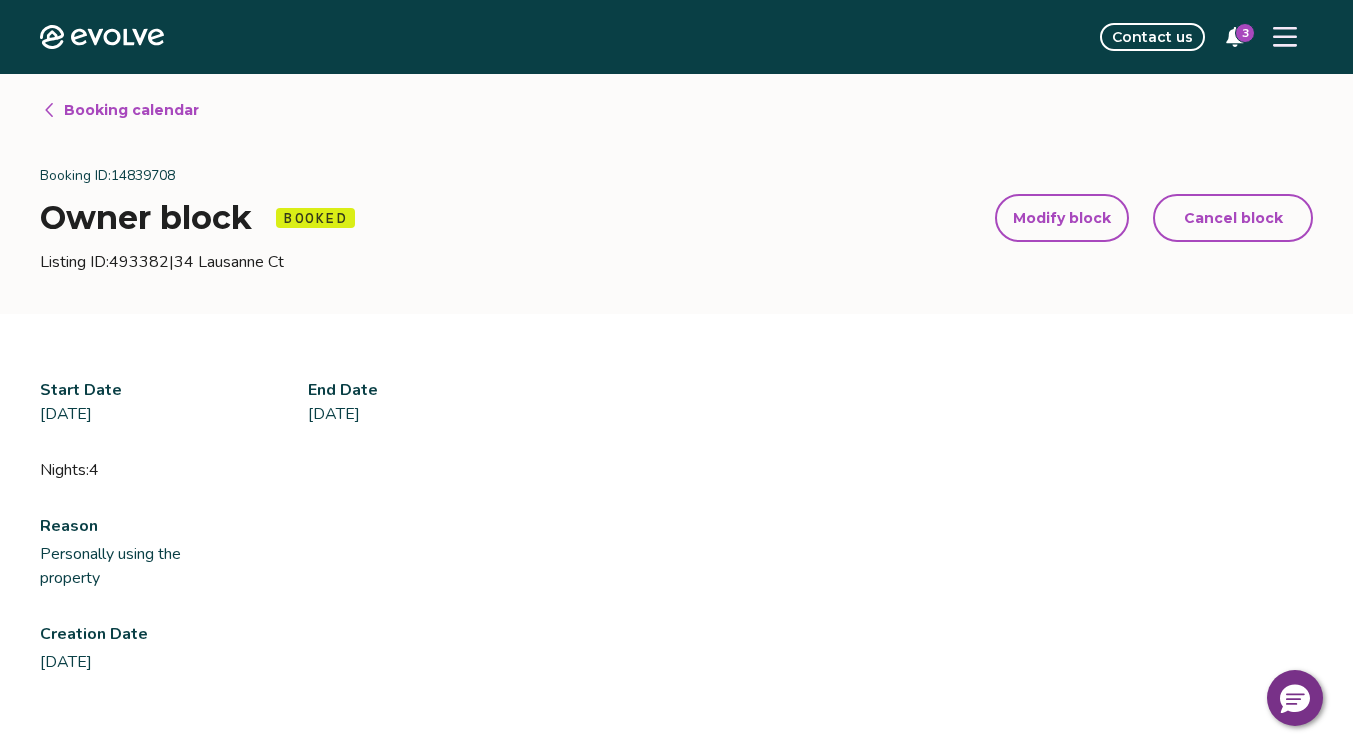 click on "Modify block" at bounding box center [1062, 218] 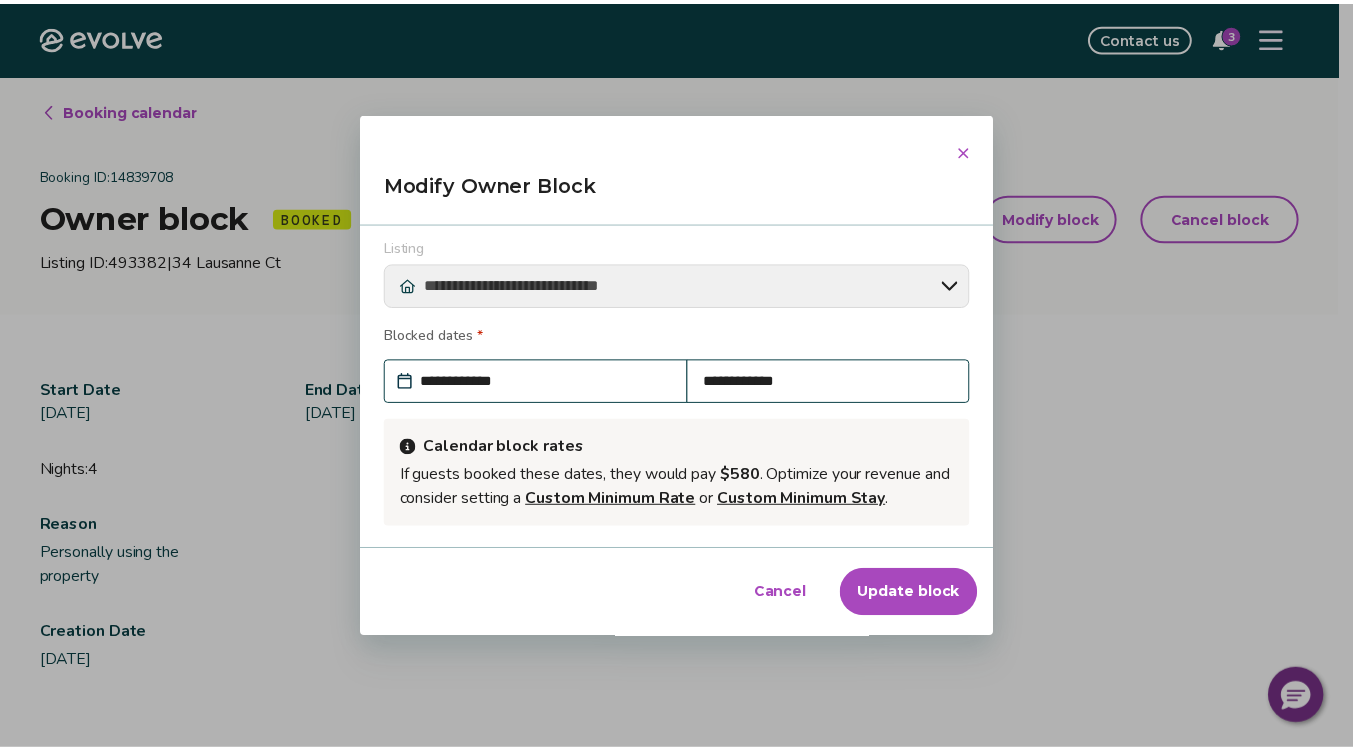 scroll, scrollTop: 4, scrollLeft: 0, axis: vertical 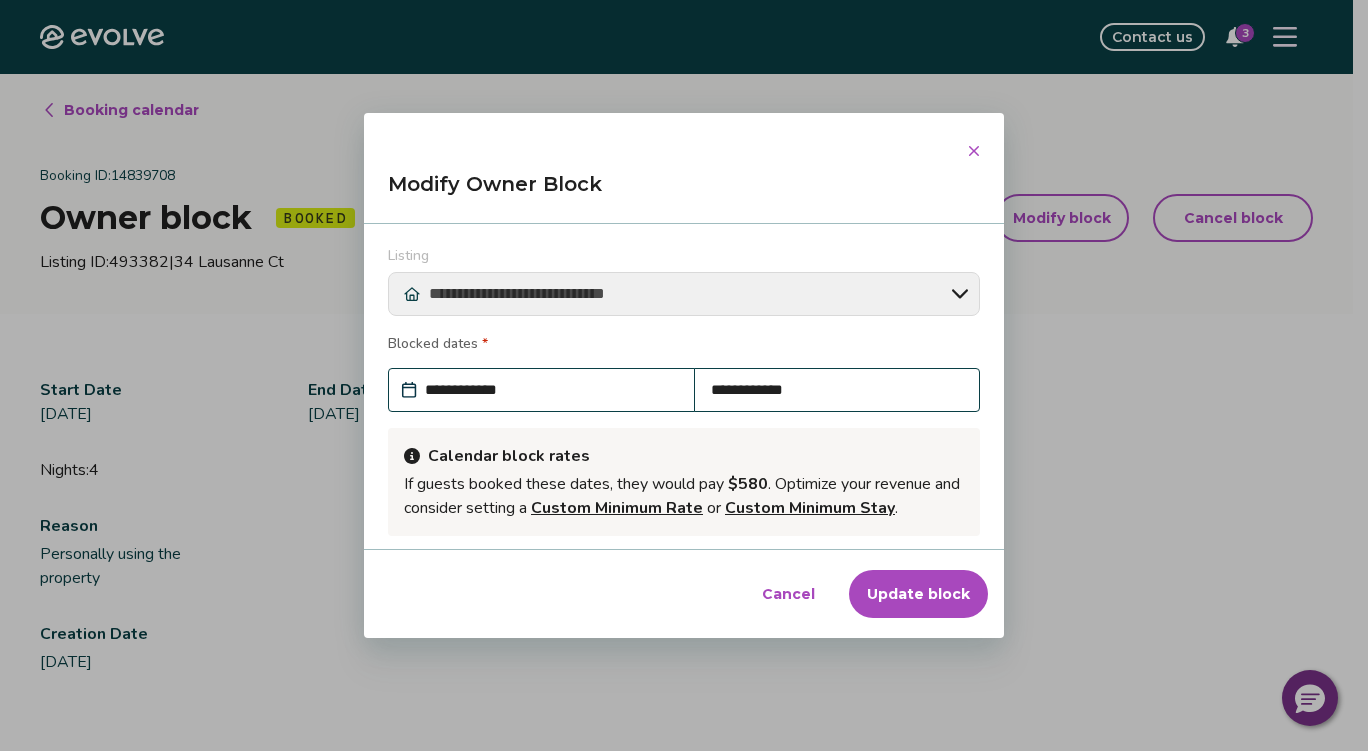 click on "**********" at bounding box center (551, 390) 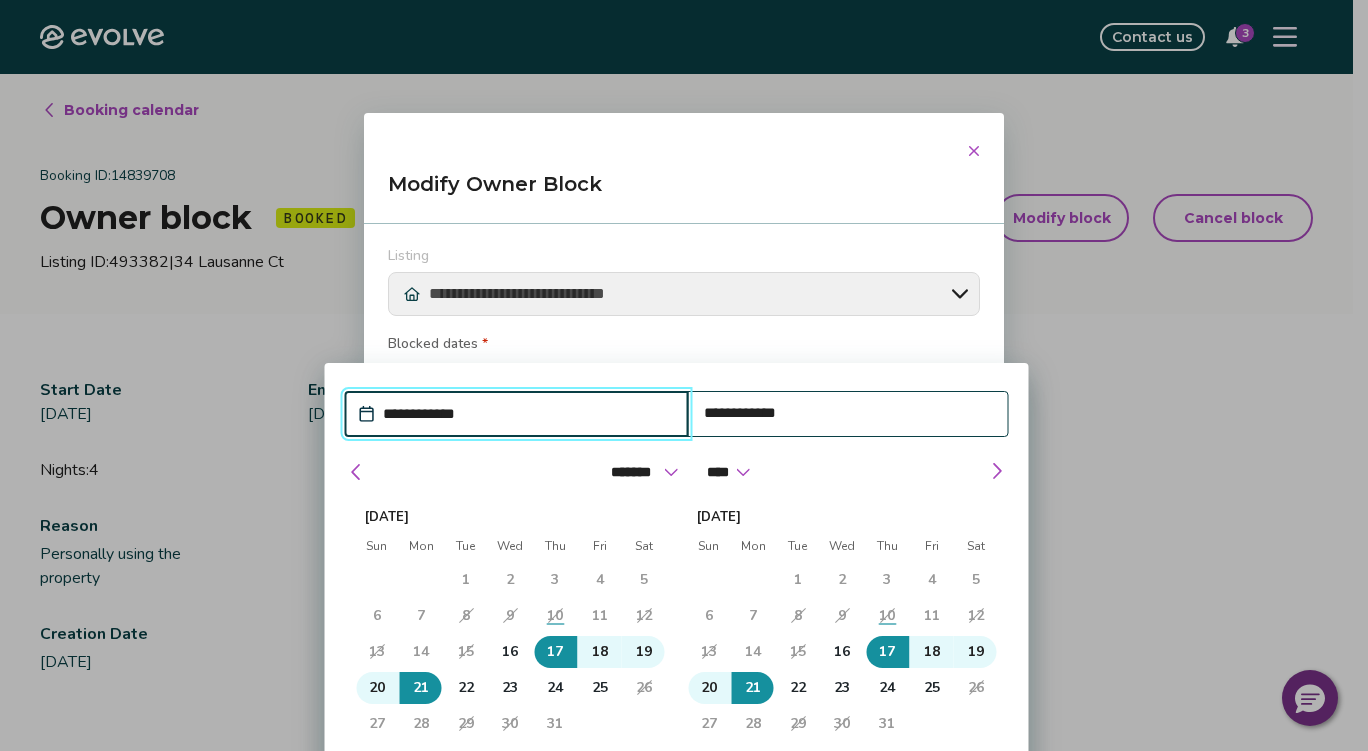 click on "16" at bounding box center [510, 652] 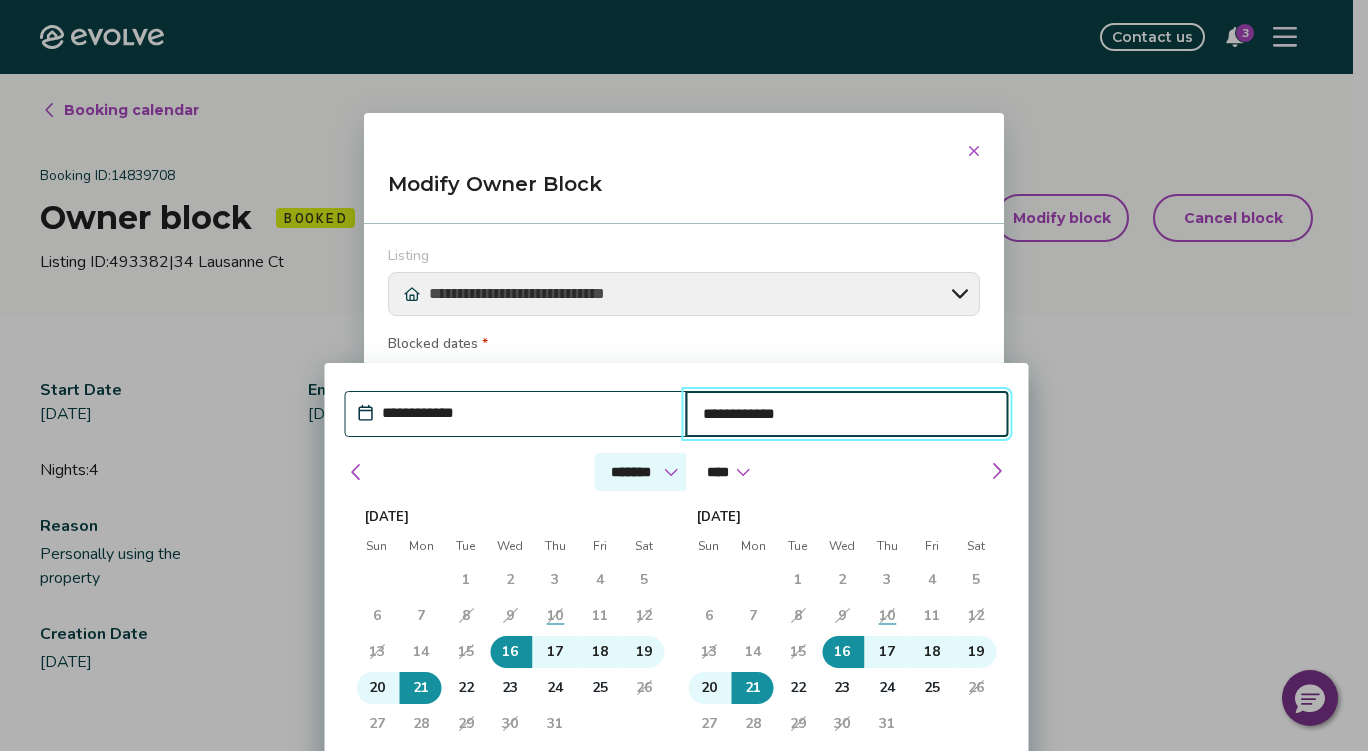 click on "******* ******** ***** ***** *** **** **** ****** ********* ******* ******** ********" at bounding box center (641, 472) 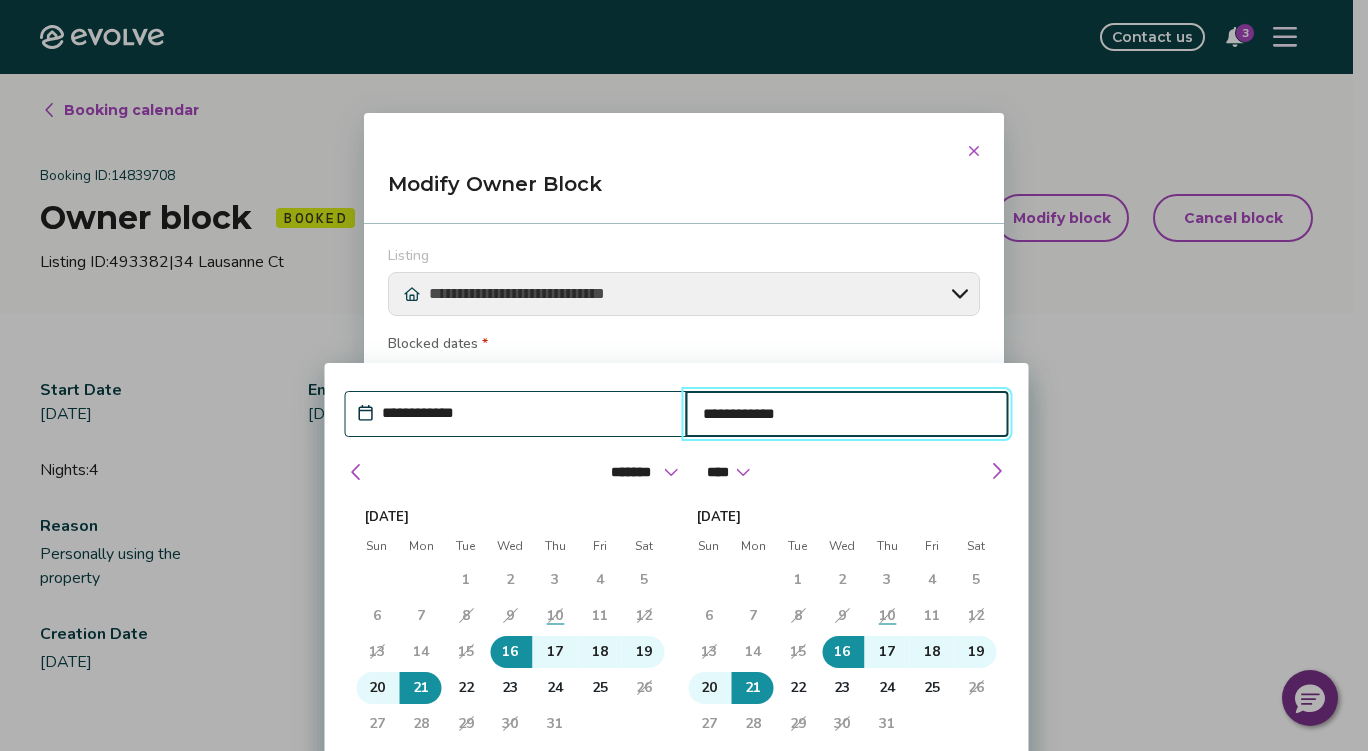click on "**********" at bounding box center (847, 414) 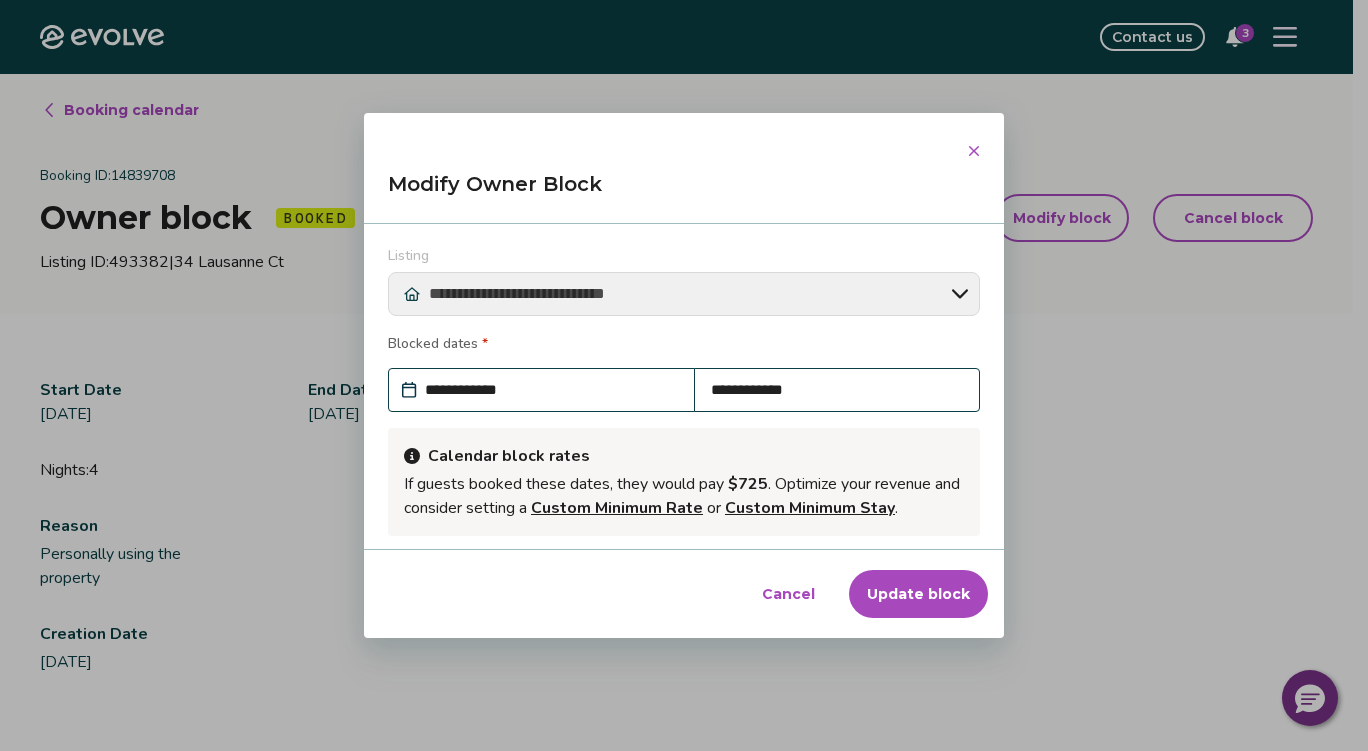 click 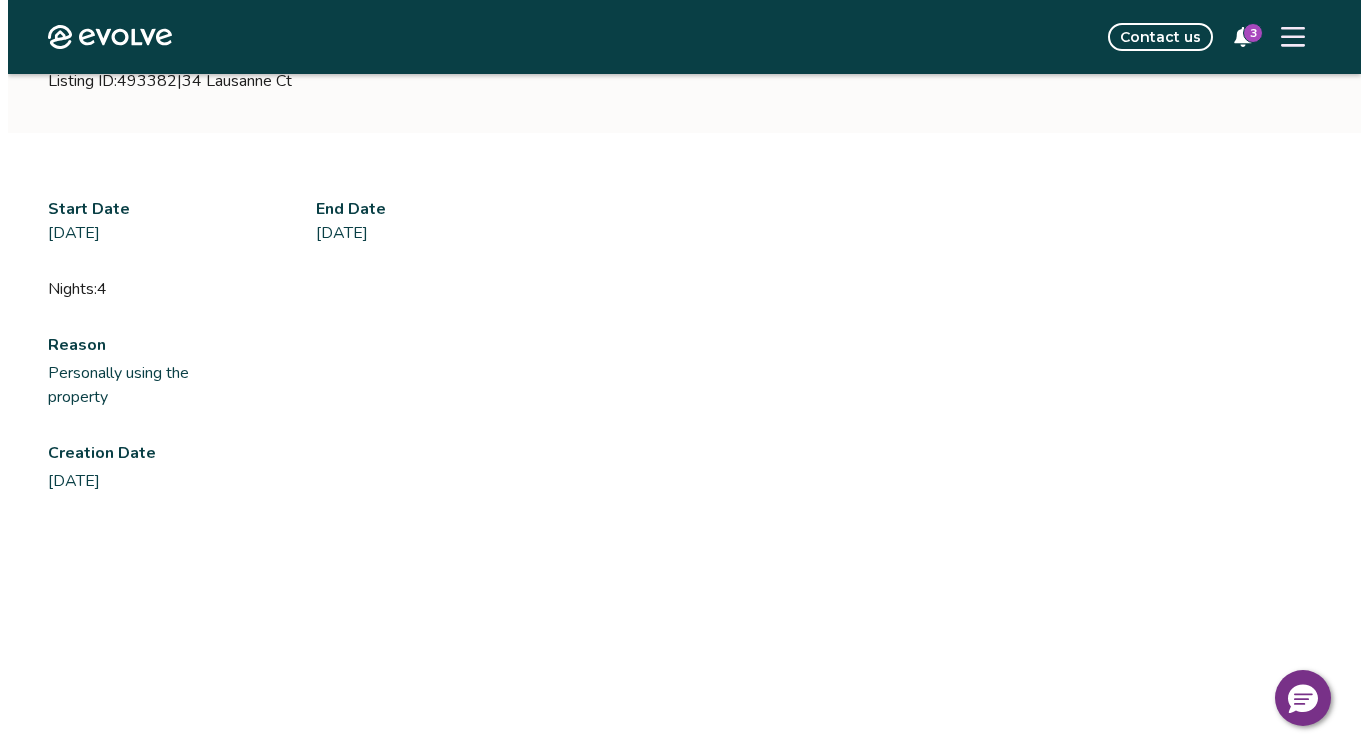 scroll, scrollTop: 100, scrollLeft: 0, axis: vertical 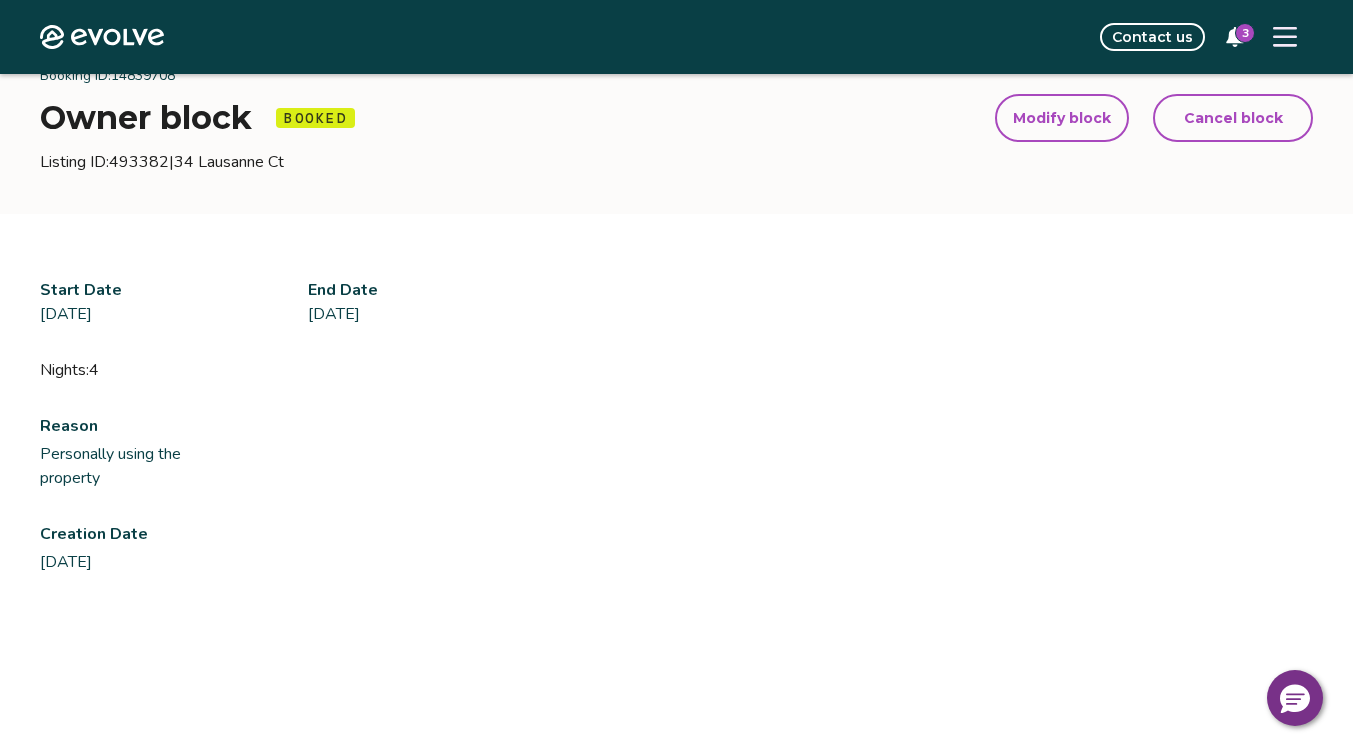 click on "Modify block" at bounding box center (1062, 118) 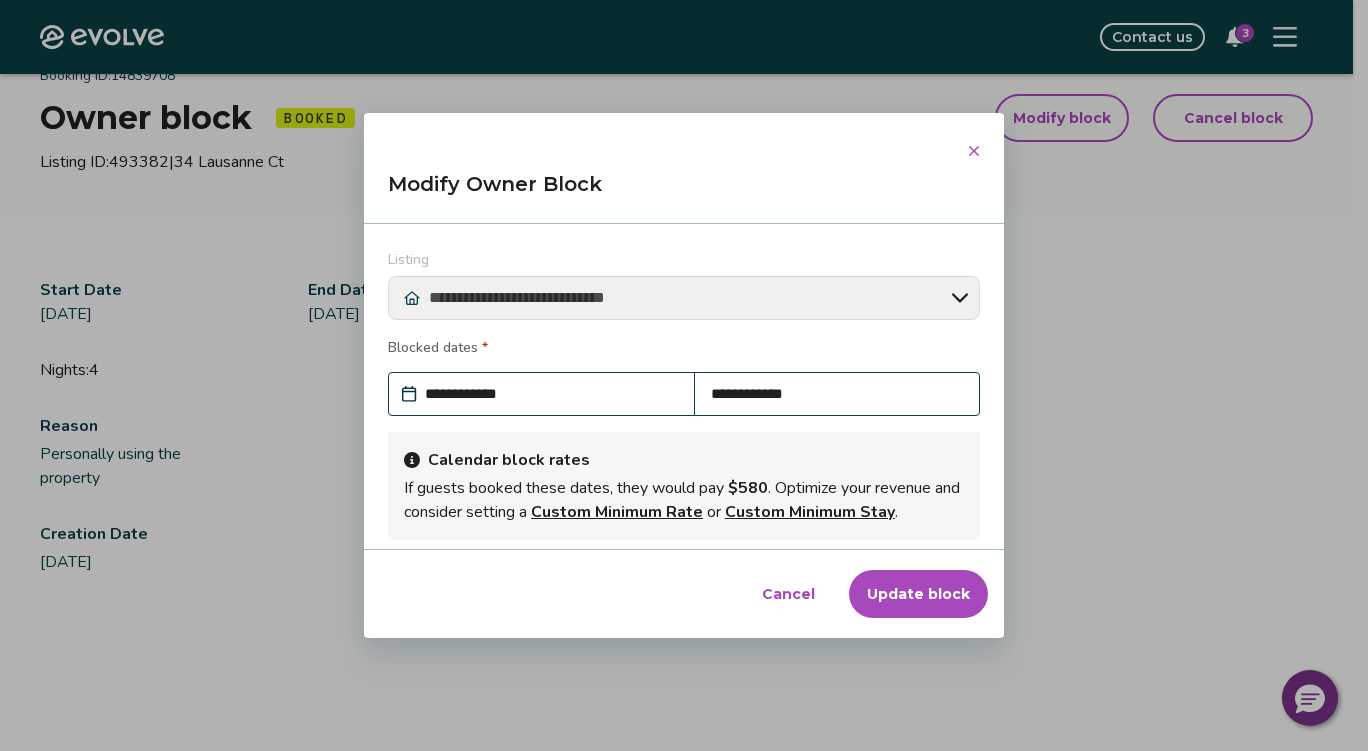 scroll, scrollTop: 228, scrollLeft: 0, axis: vertical 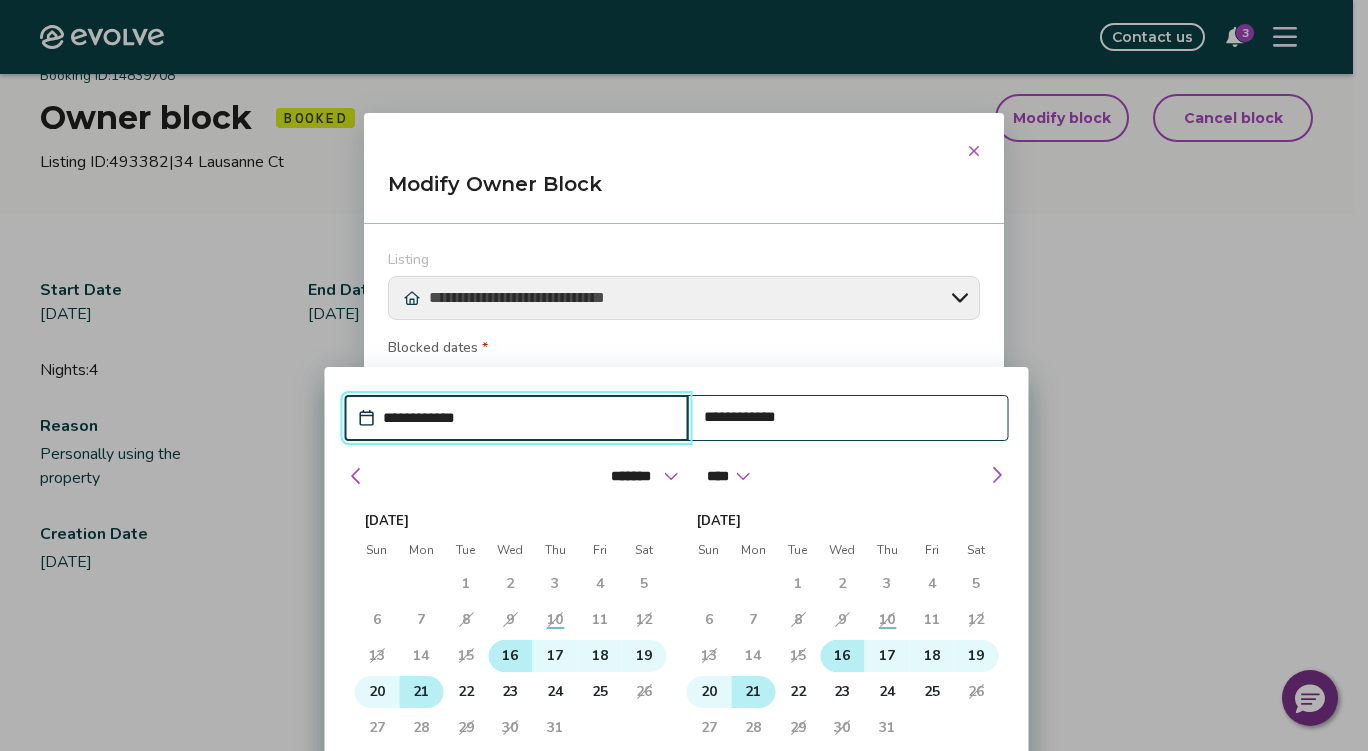 click on "16" at bounding box center [510, 656] 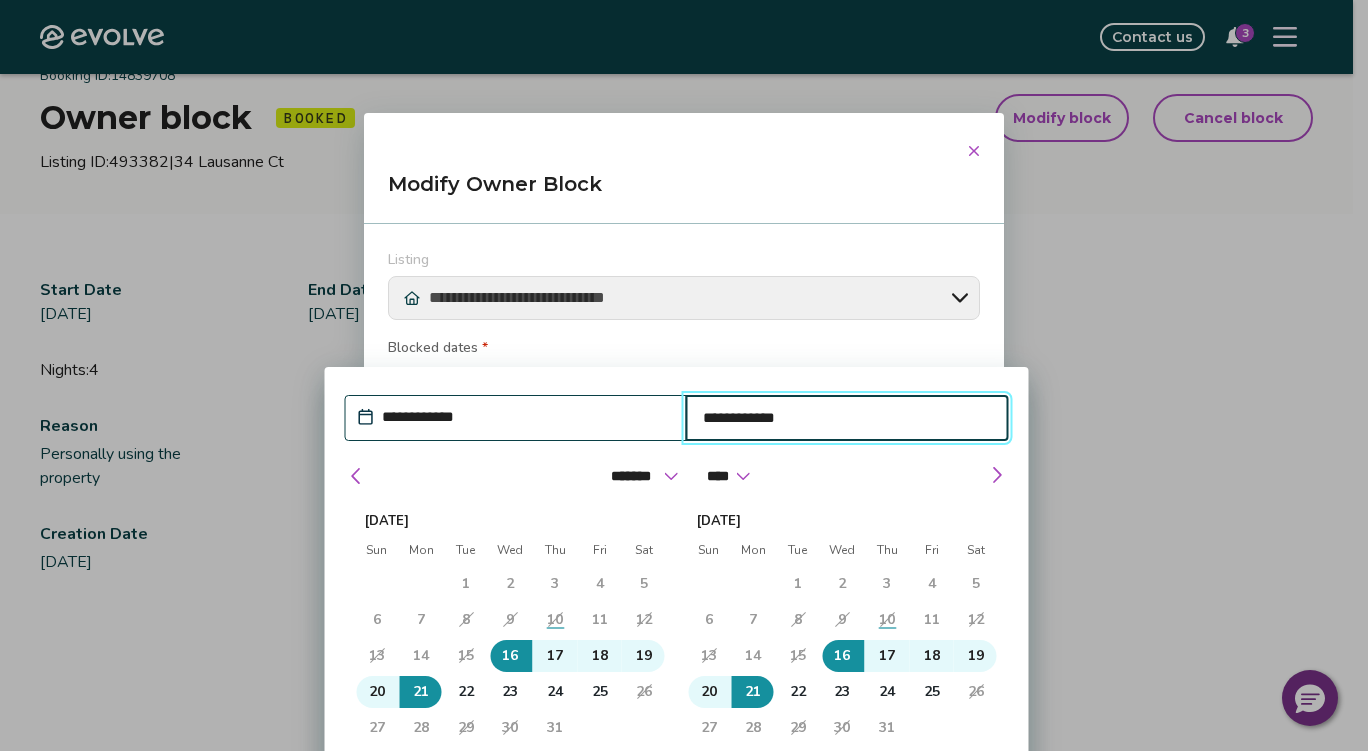 click on "Modify Owner Block" at bounding box center [684, 192] 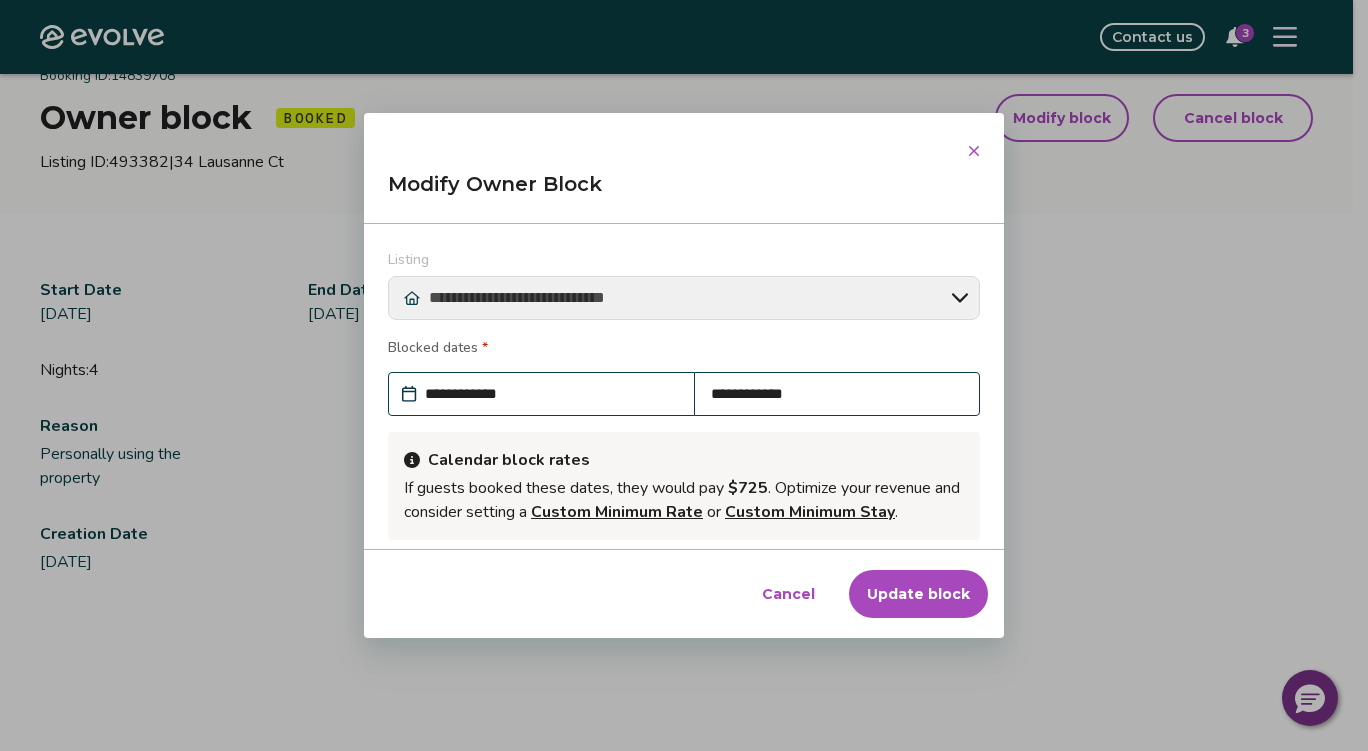 click on "Update block" at bounding box center (918, 594) 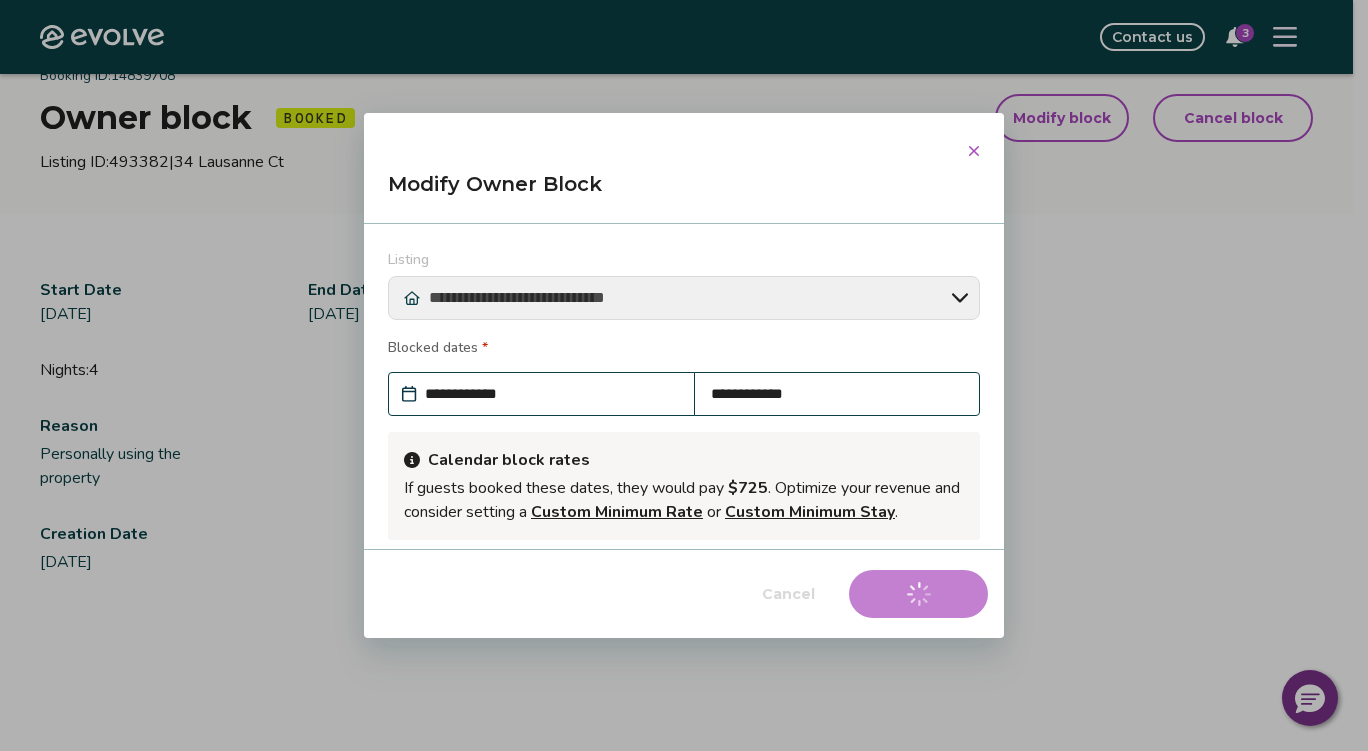 type on "*" 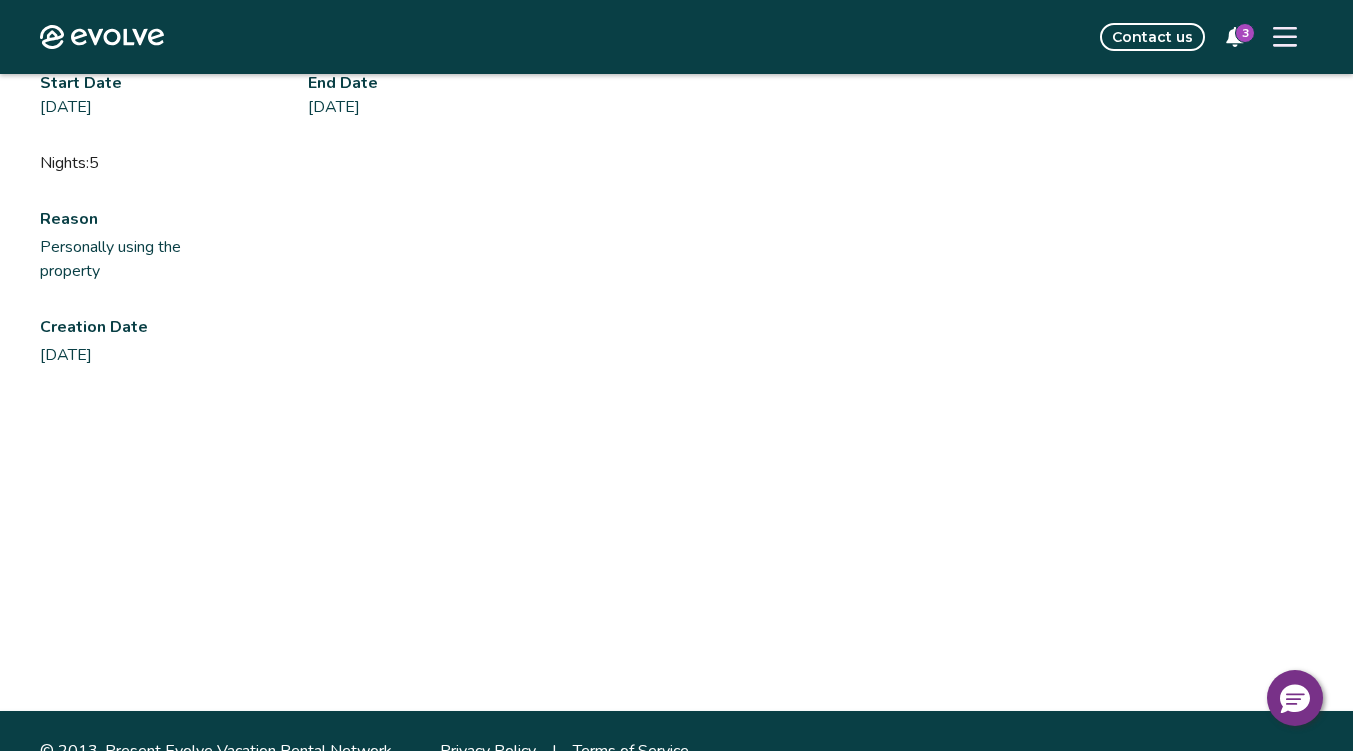 scroll, scrollTop: 0, scrollLeft: 0, axis: both 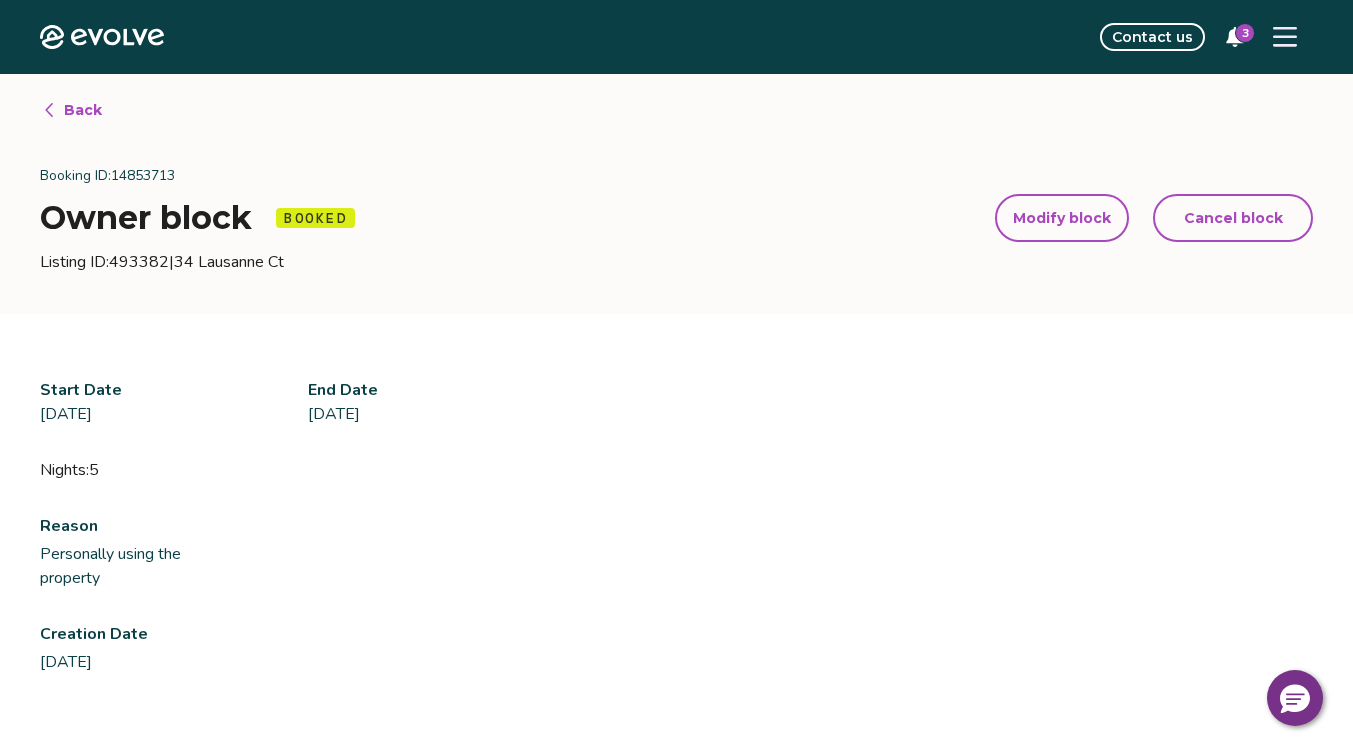 click on "3" at bounding box center (1245, 33) 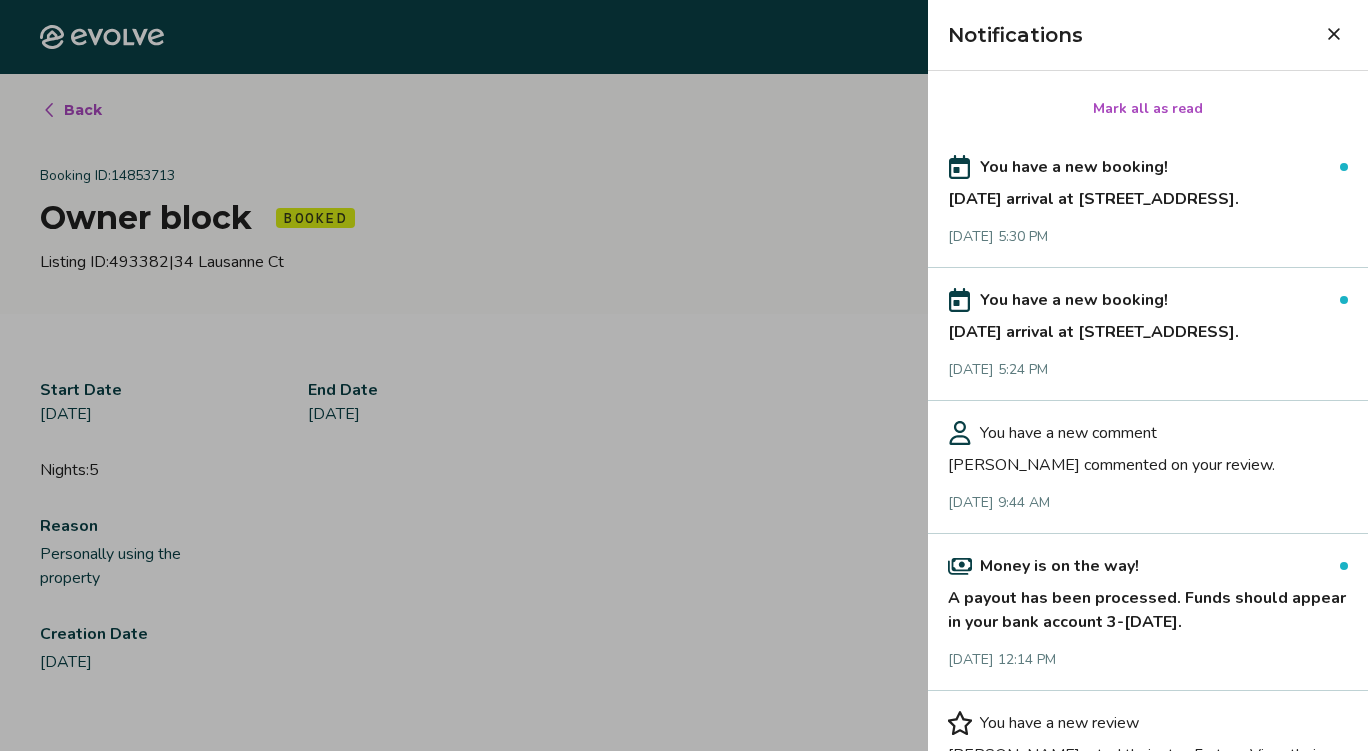 click on "A payout has been processed. Funds should appear in your bank account 3-[DATE]." at bounding box center (1148, 606) 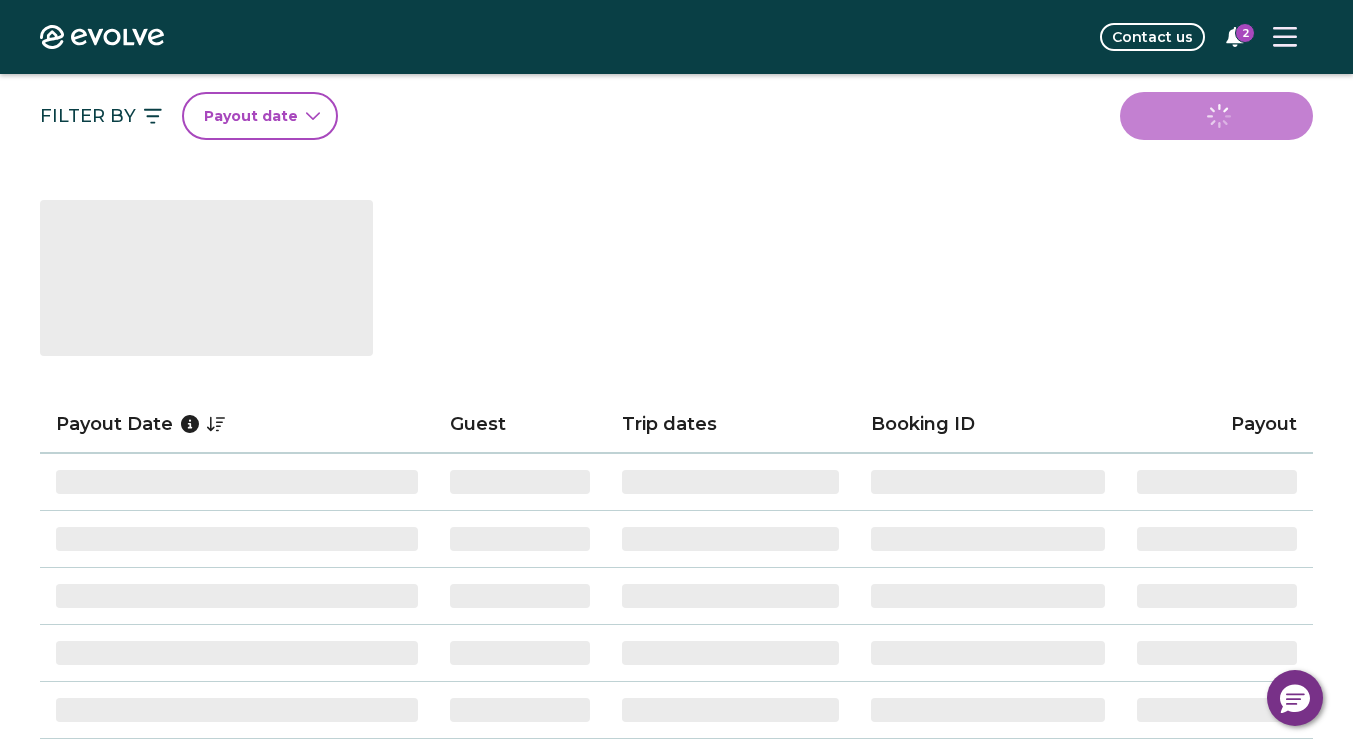 scroll, scrollTop: 200, scrollLeft: 0, axis: vertical 